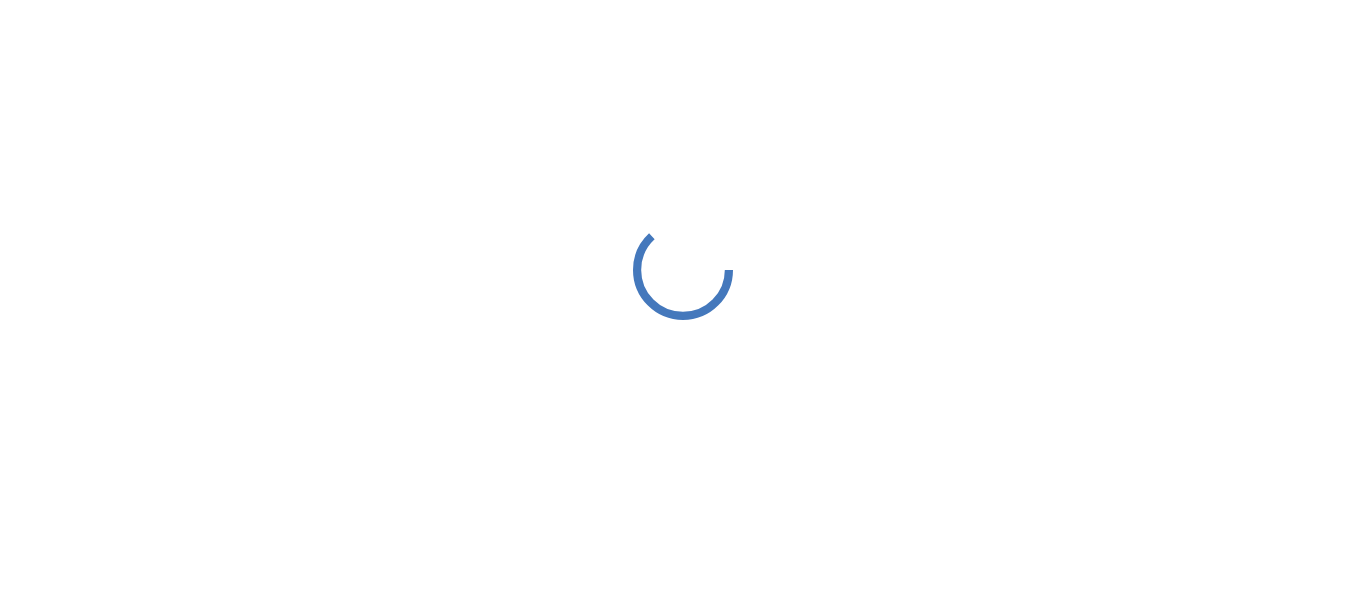 scroll, scrollTop: 0, scrollLeft: 0, axis: both 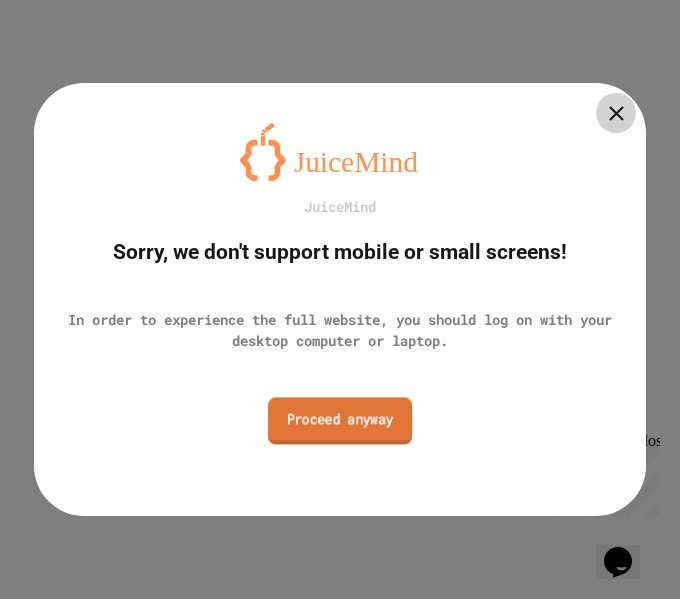 click on "Proceed anyway" at bounding box center [340, 420] 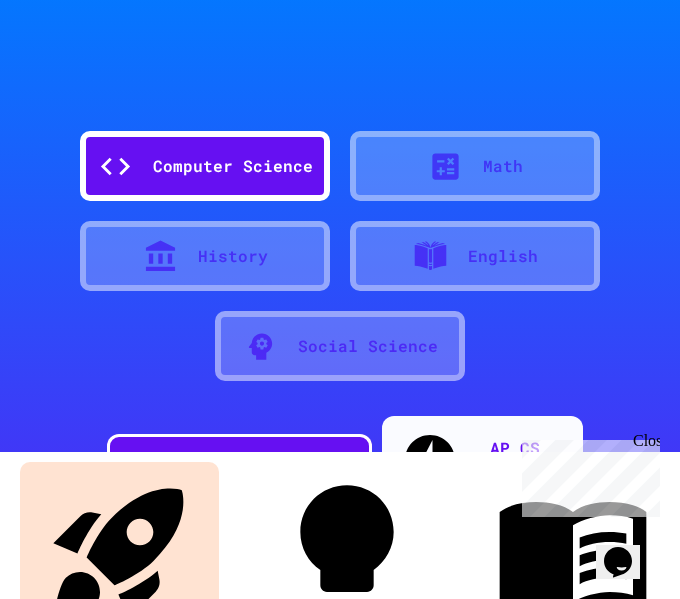 scroll, scrollTop: 0, scrollLeft: 0, axis: both 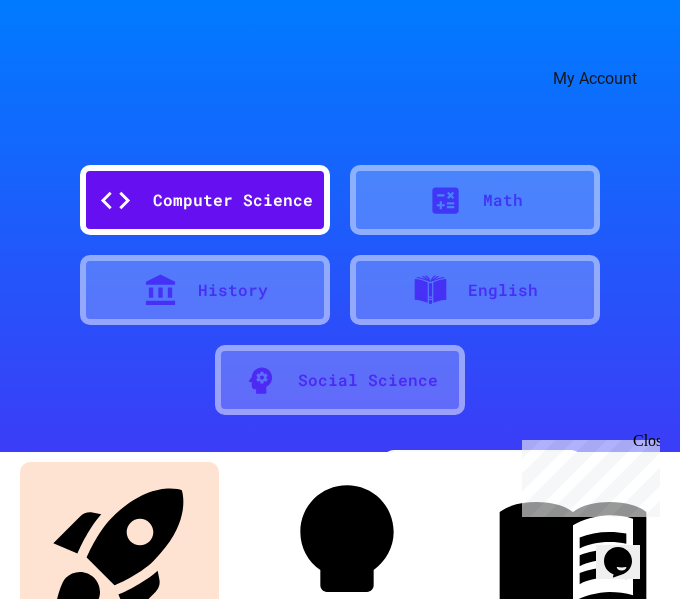 click at bounding box center [620, 49] 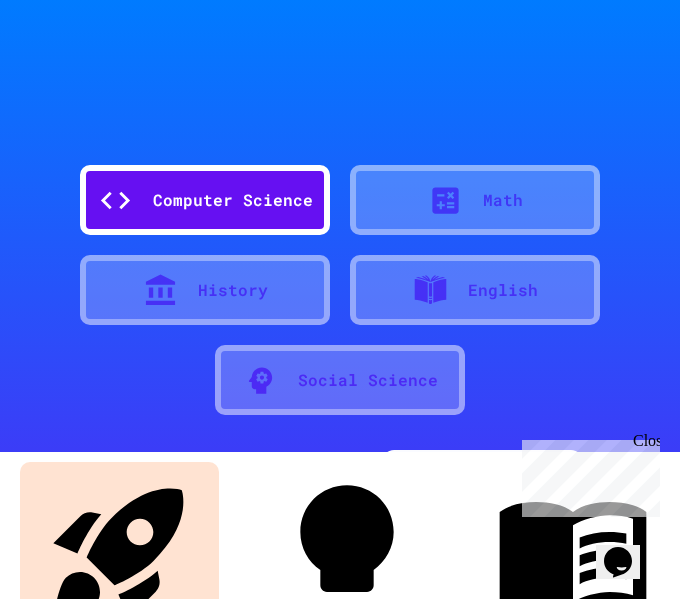click at bounding box center (340, 599) 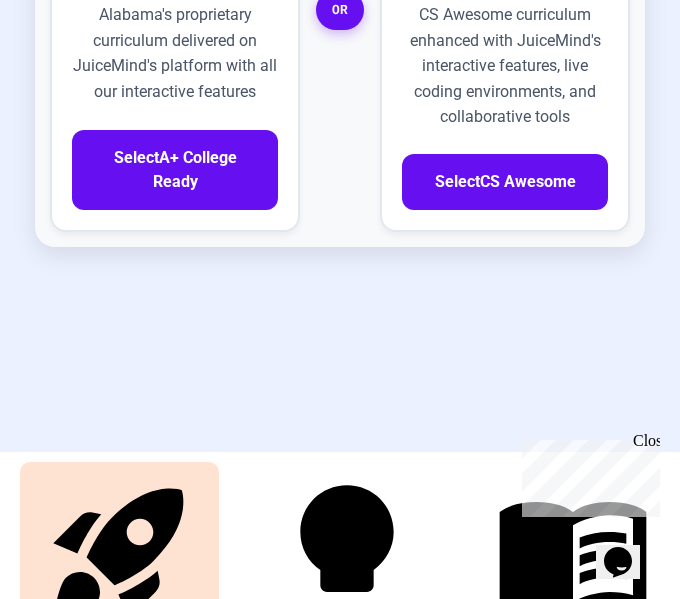 scroll, scrollTop: 1124, scrollLeft: 0, axis: vertical 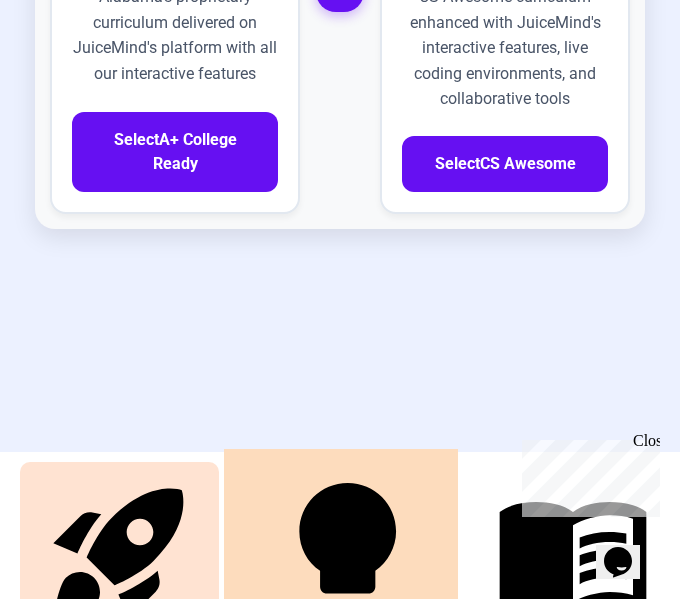 click on "Quizzes" at bounding box center [346, 564] 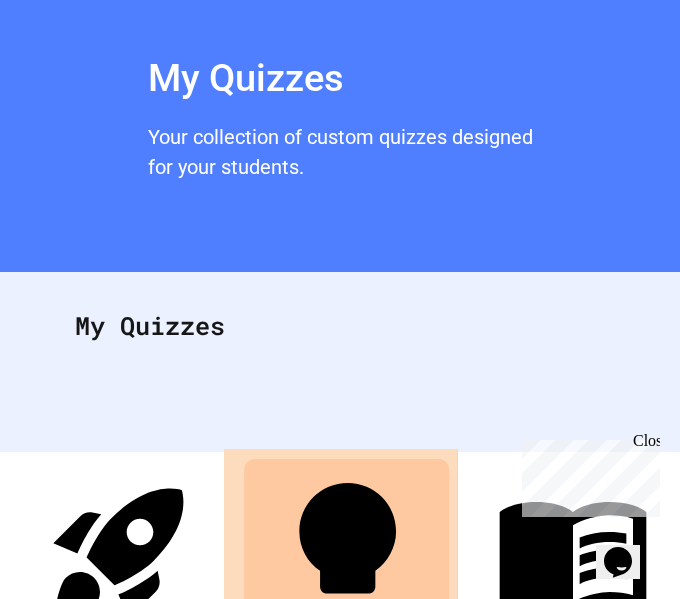 scroll, scrollTop: 0, scrollLeft: 0, axis: both 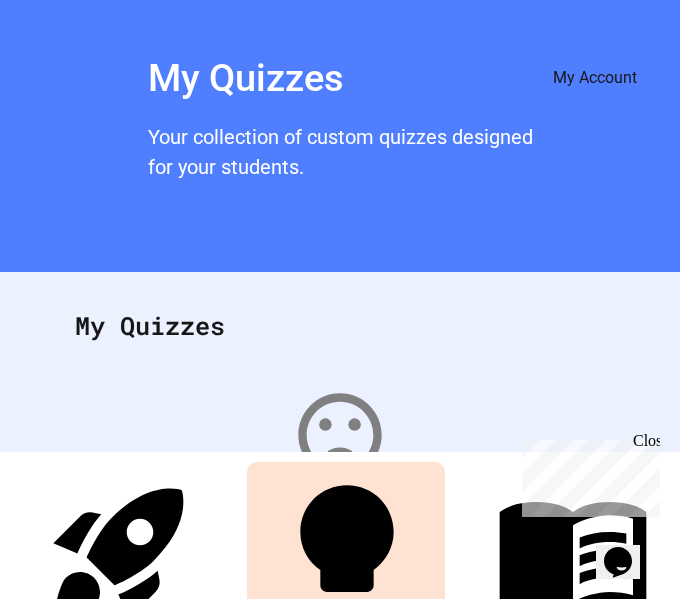 click 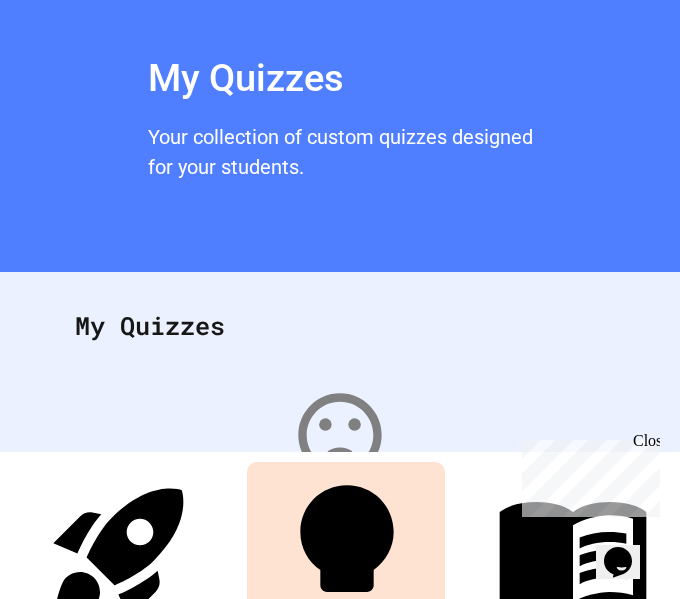 click on "Logout" at bounding box center [350, 1453] 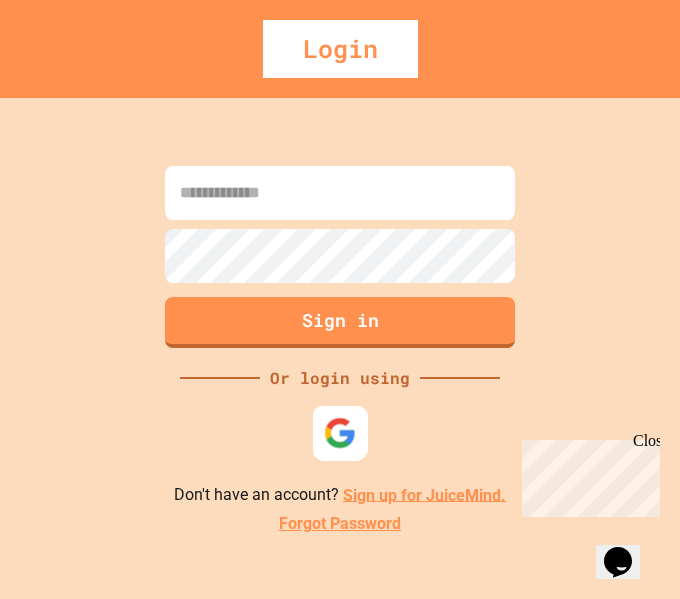 click at bounding box center (340, 432) 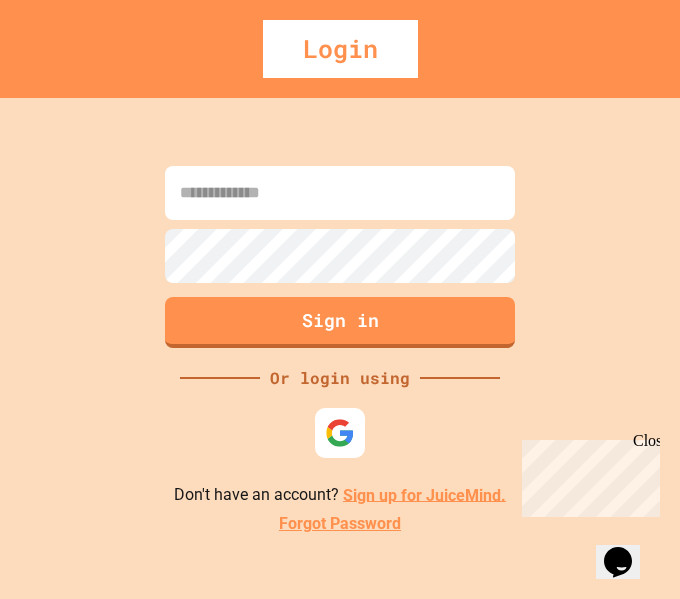 scroll, scrollTop: 0, scrollLeft: 0, axis: both 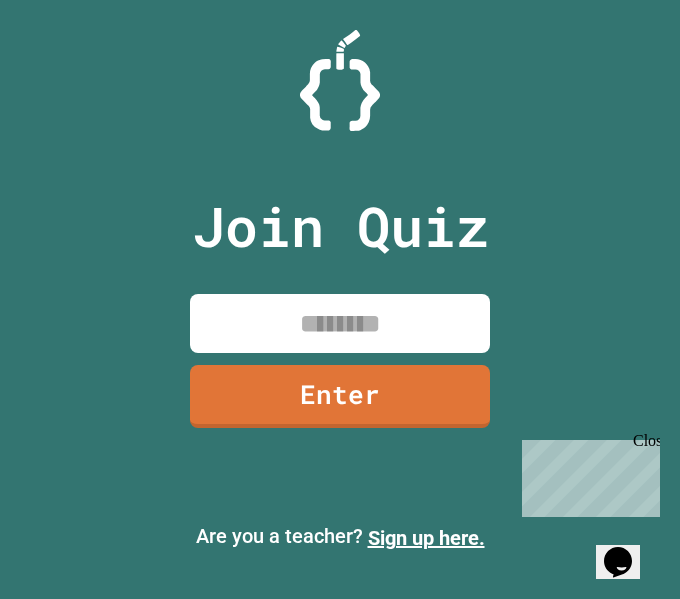 click at bounding box center (340, 323) 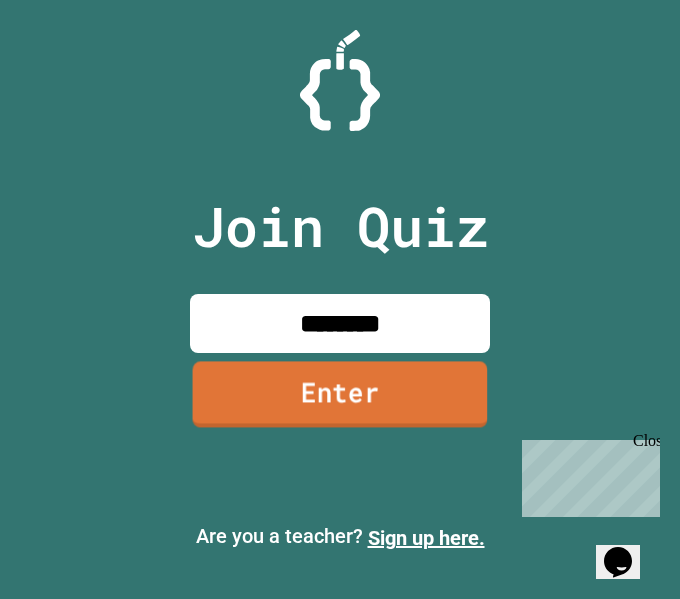 type on "********" 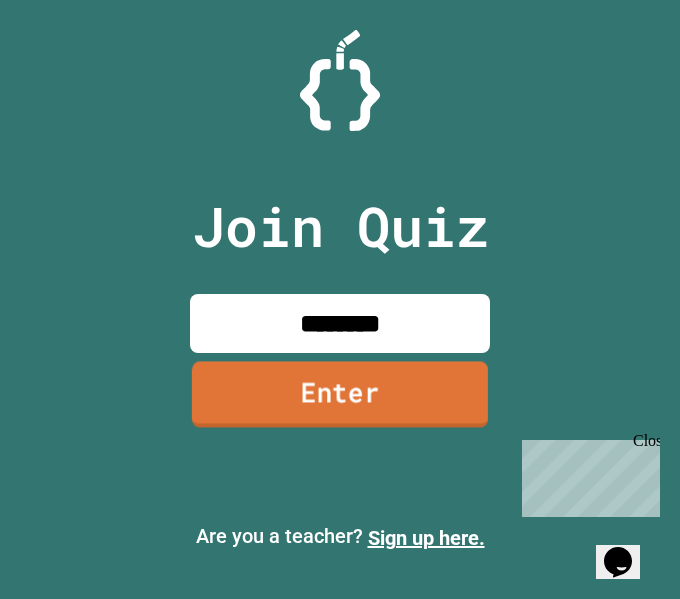 click on "Enter" at bounding box center [340, 394] 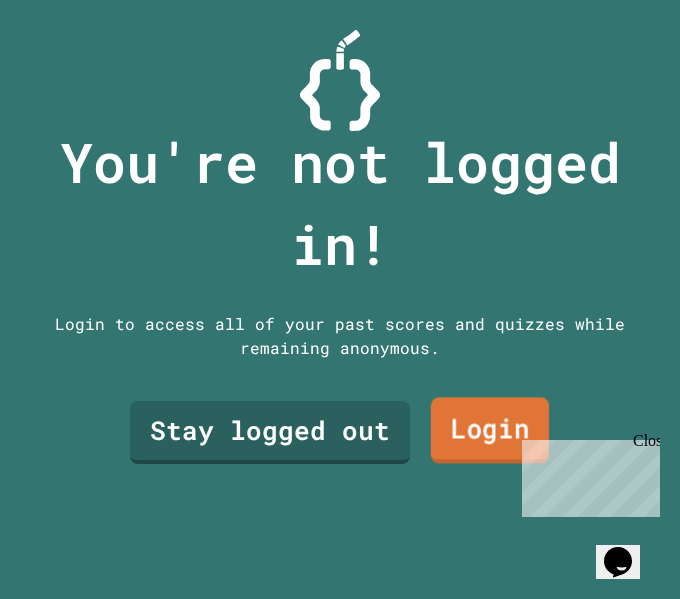 click on "Login" at bounding box center (490, 430) 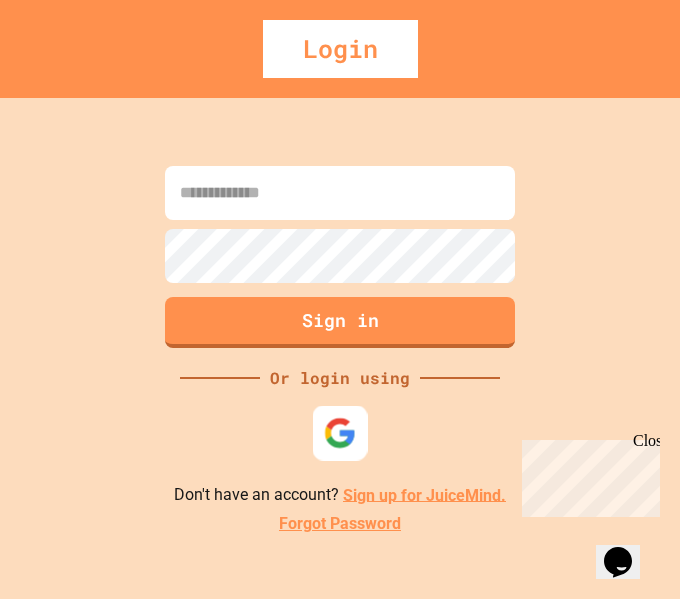 click at bounding box center [340, 432] 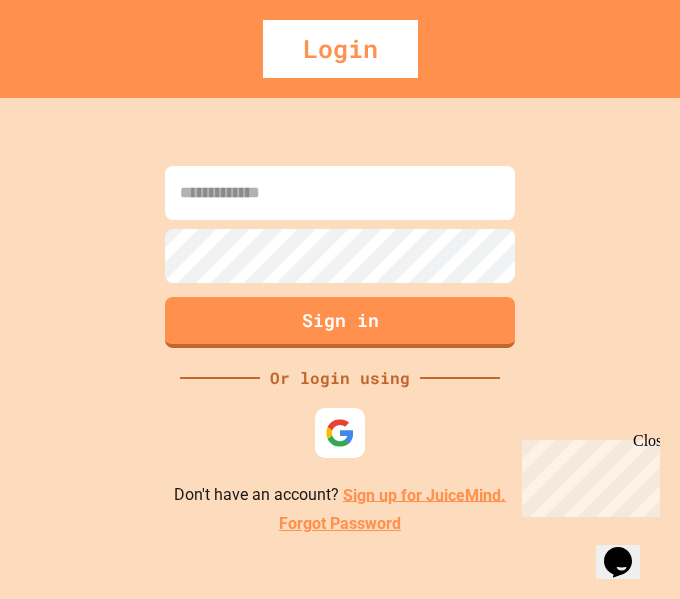scroll, scrollTop: 0, scrollLeft: 0, axis: both 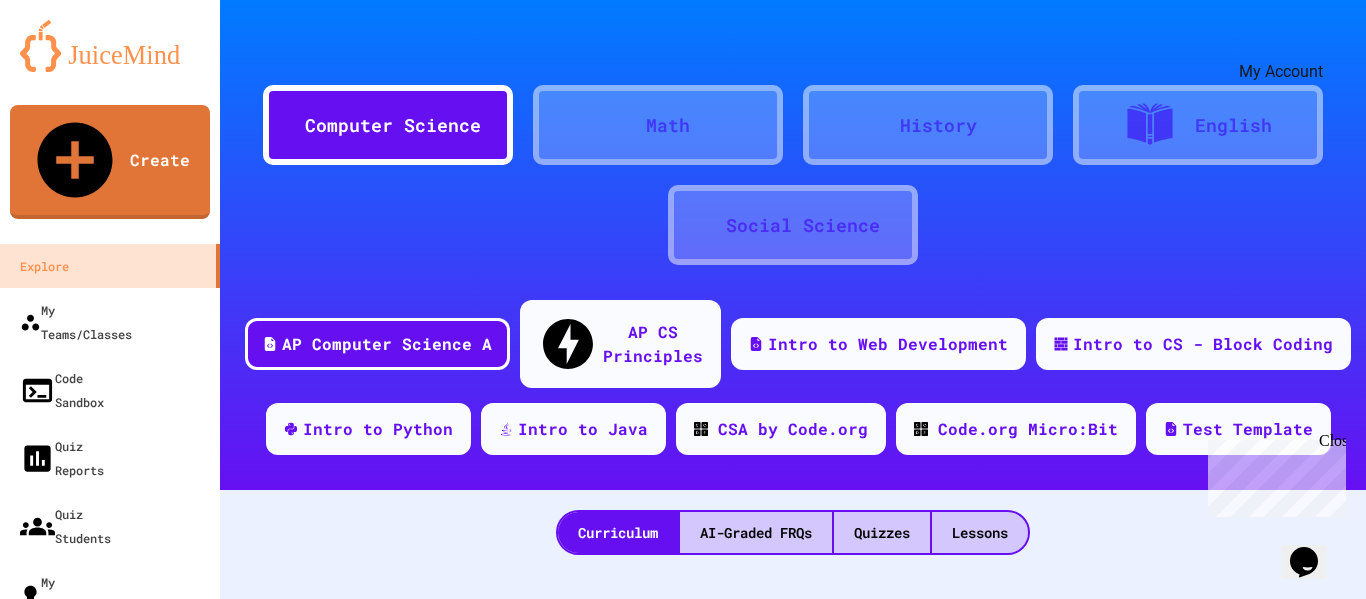 click 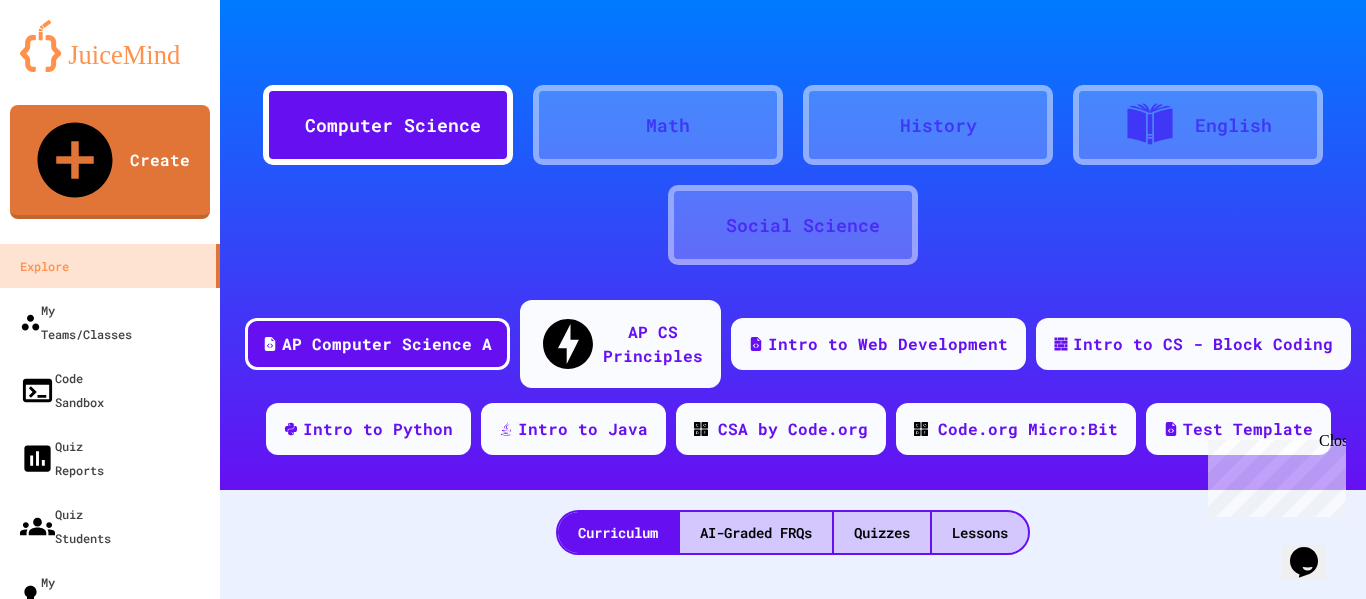 click on "Logout" at bounding box center (693, 2139) 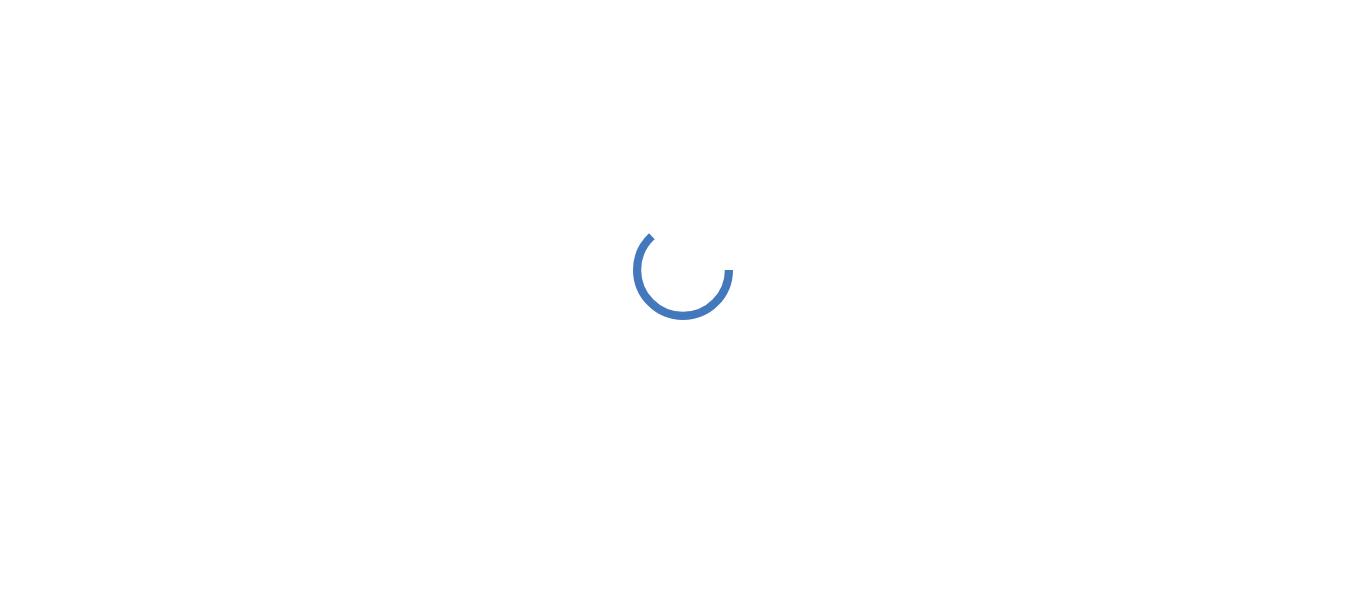 scroll, scrollTop: 0, scrollLeft: 0, axis: both 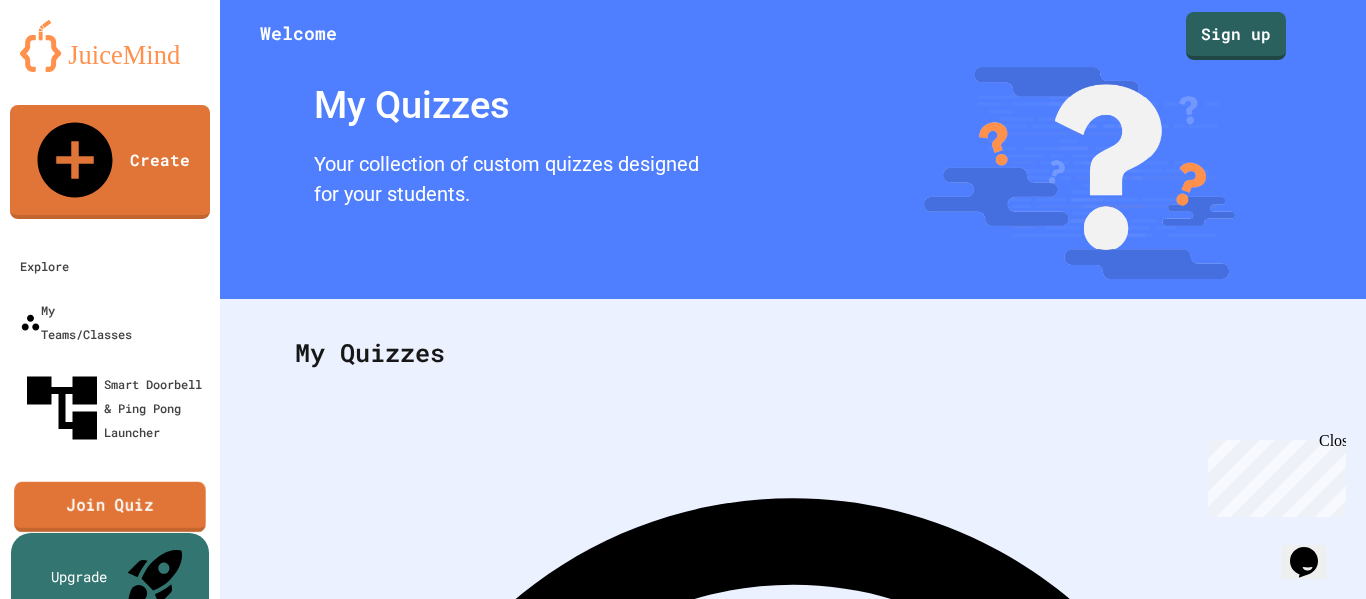click on "Join Quiz" at bounding box center (110, 507) 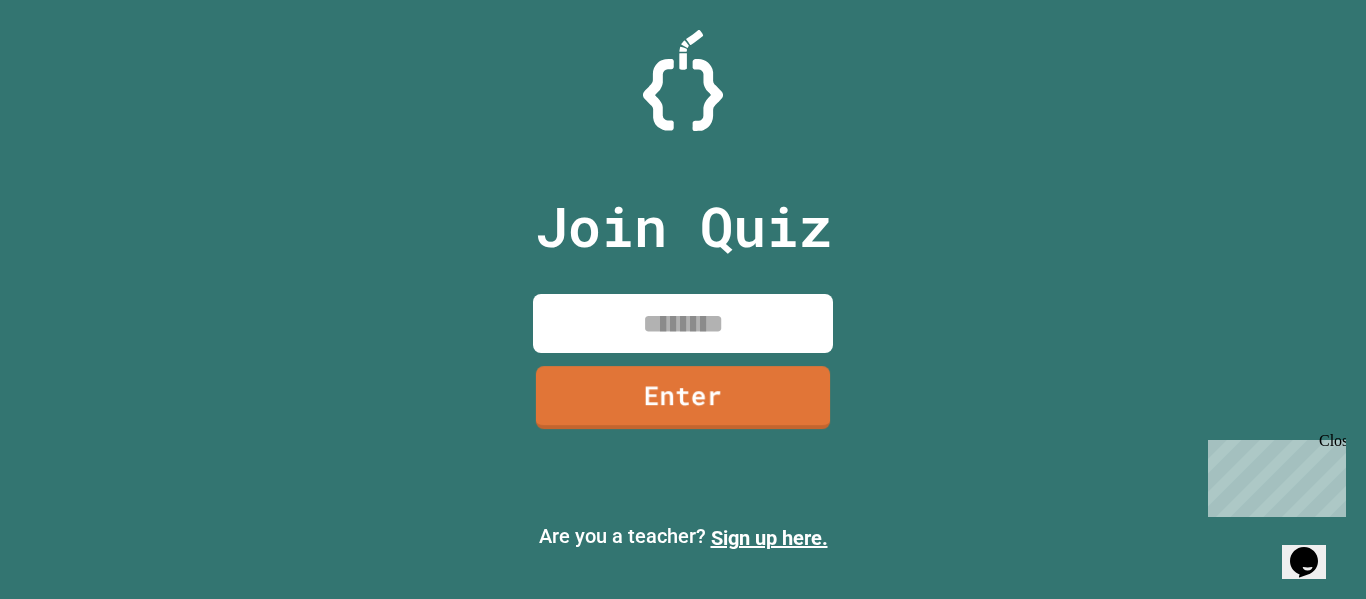 click at bounding box center [683, 323] 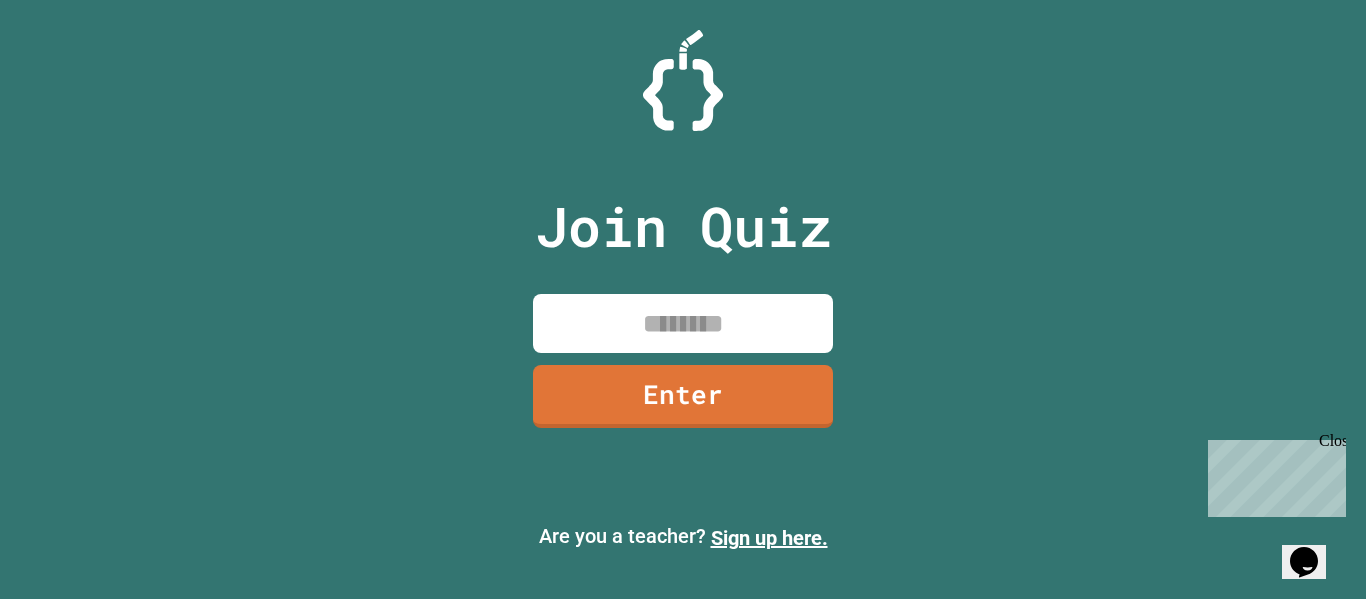 paste on "********" 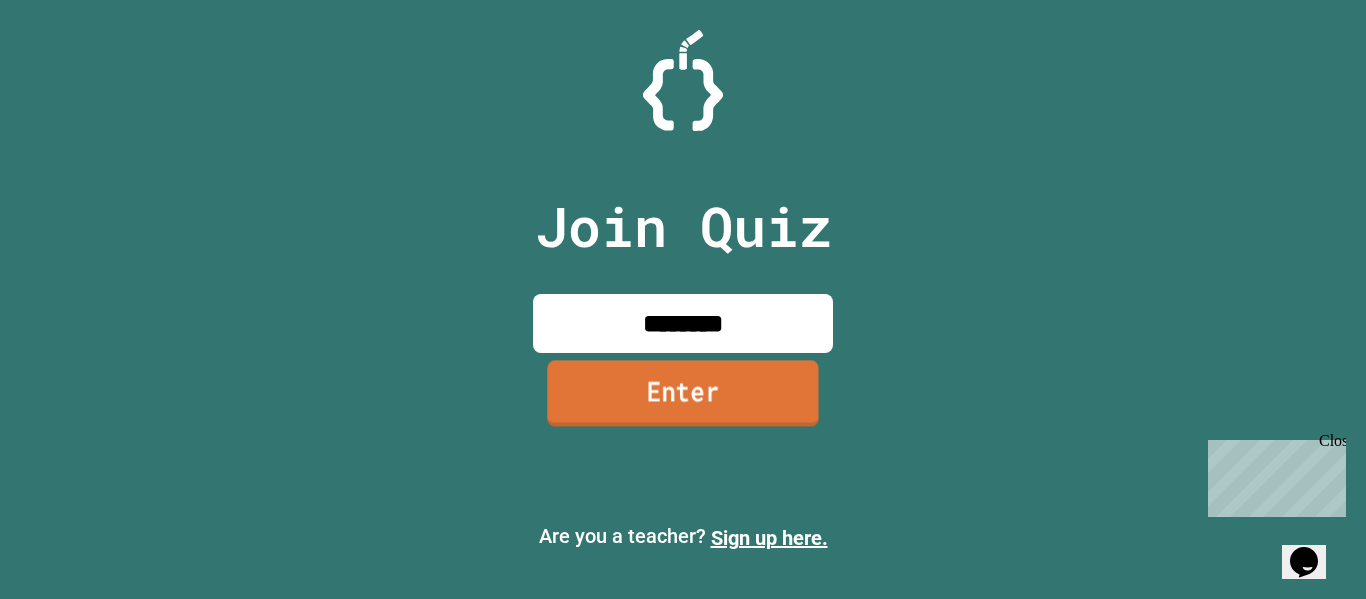 type on "********" 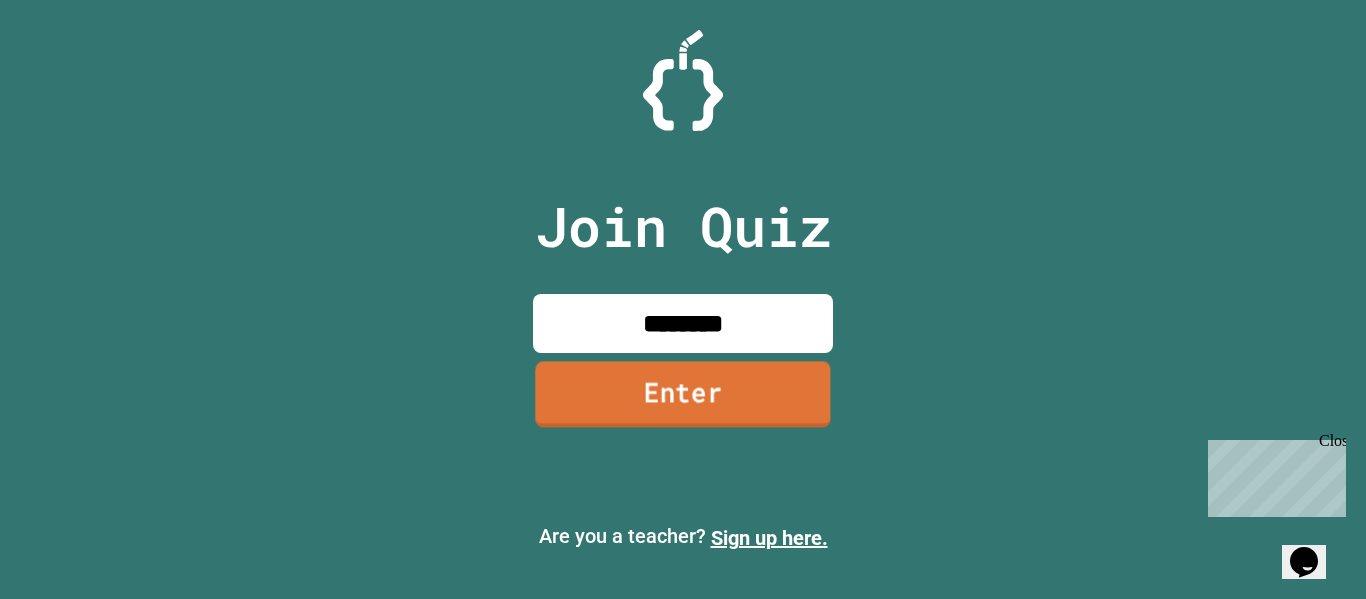 click on "Enter" at bounding box center [682, 394] 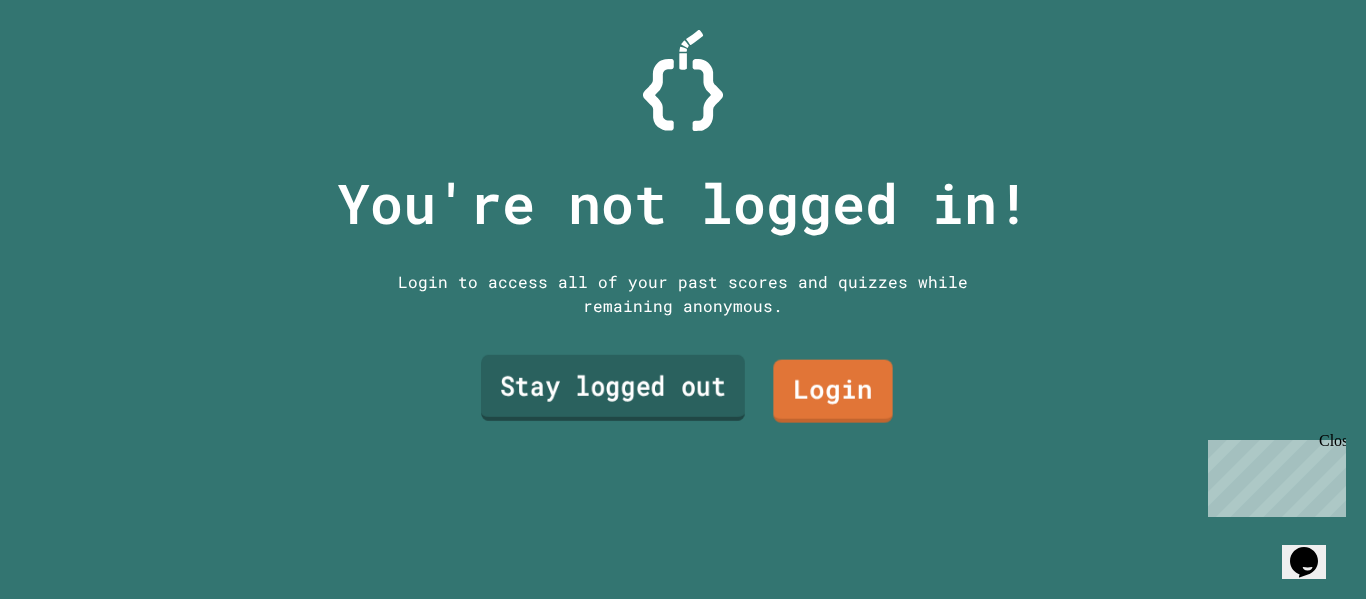 click on "Stay logged out" at bounding box center [613, 388] 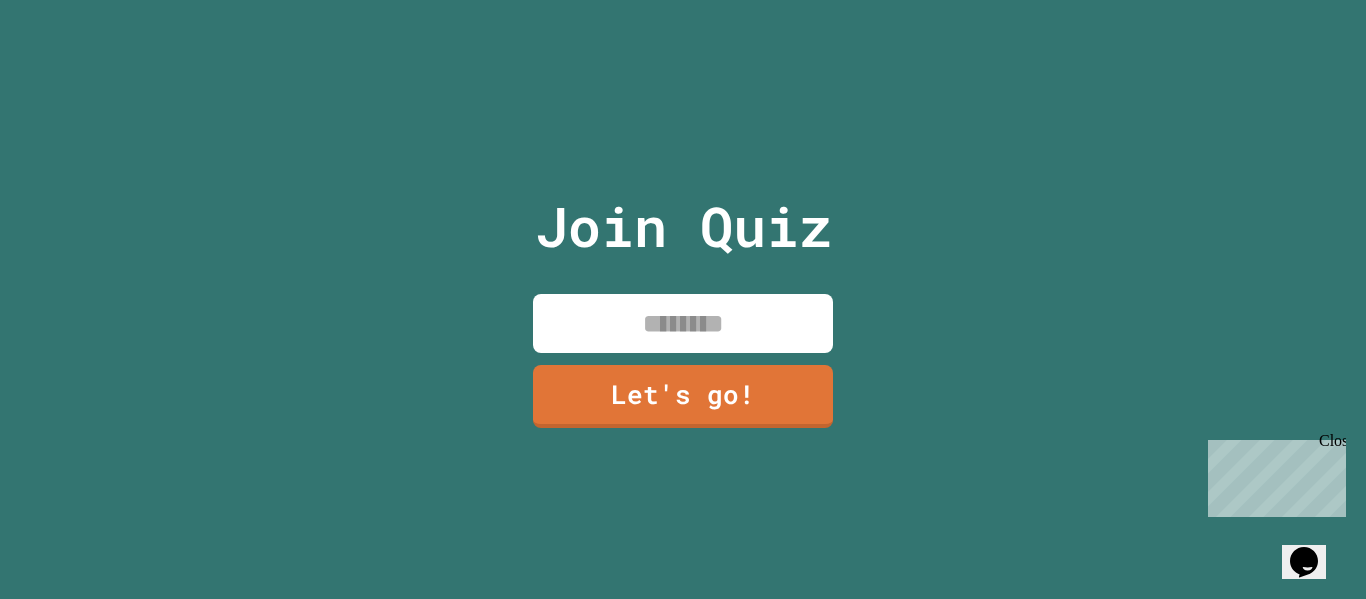 click at bounding box center (683, 323) 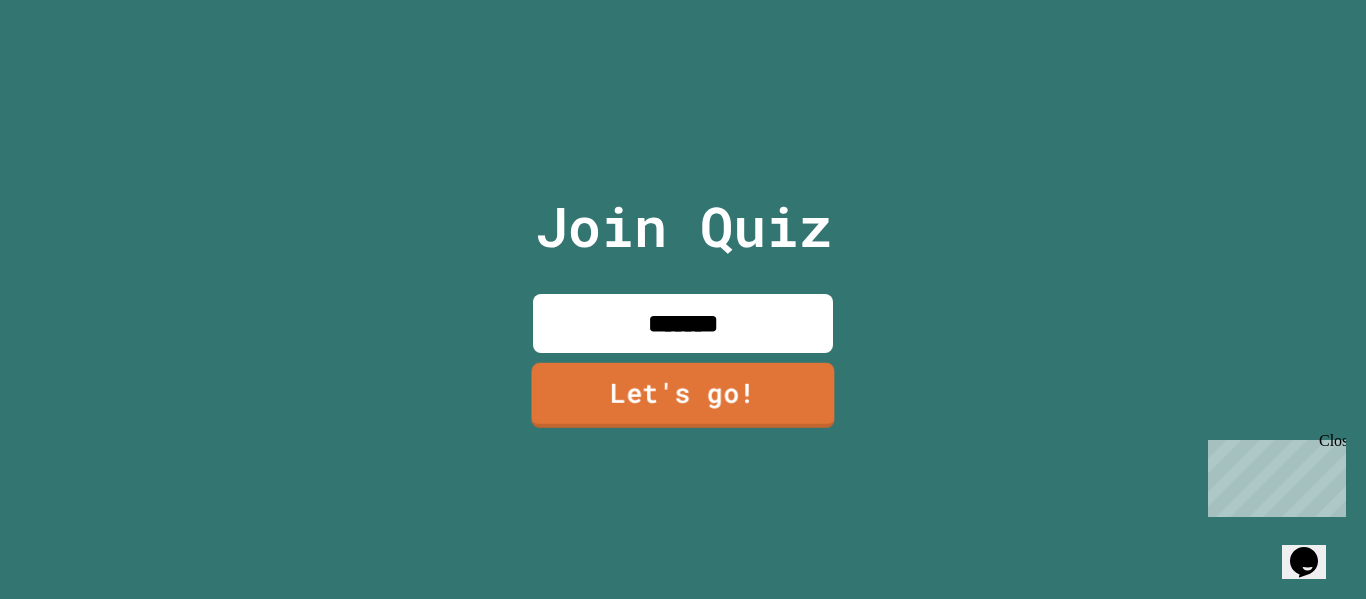 type on "*******" 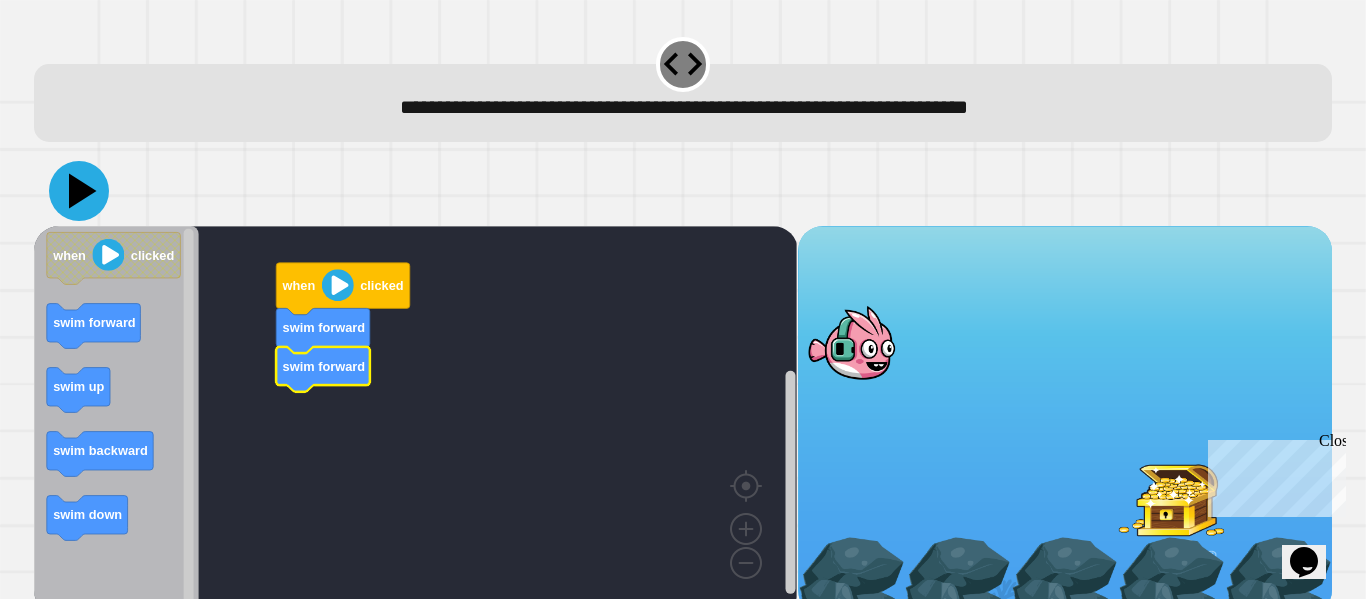click 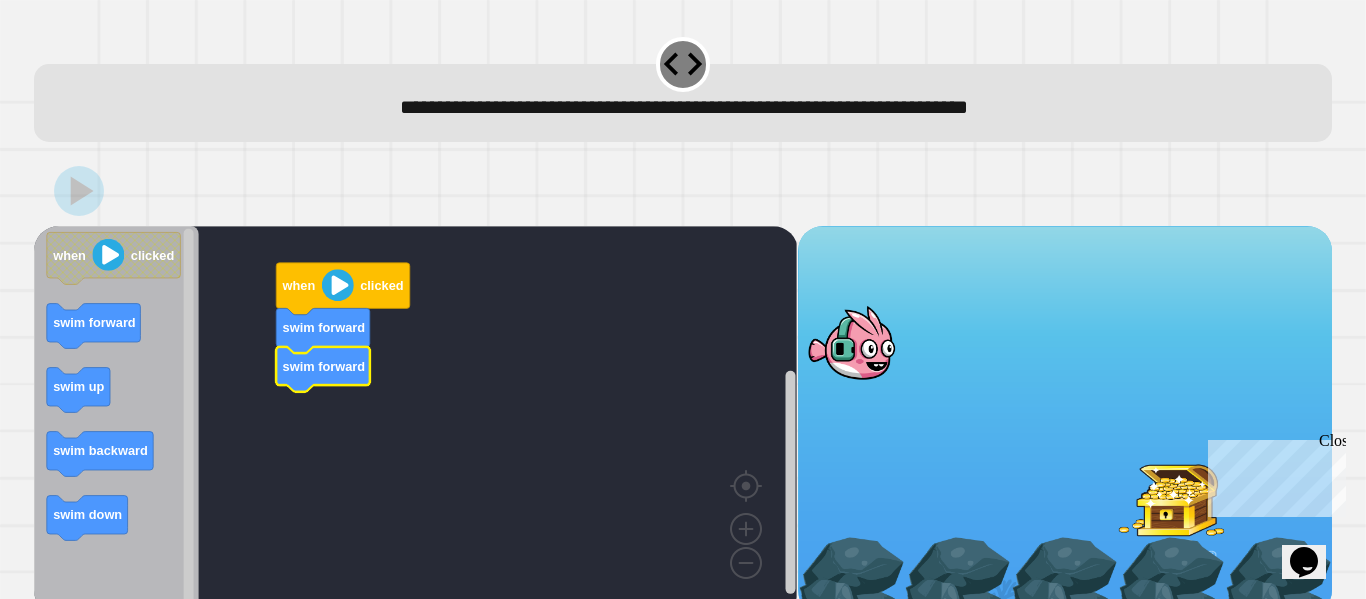 scroll, scrollTop: 24, scrollLeft: 0, axis: vertical 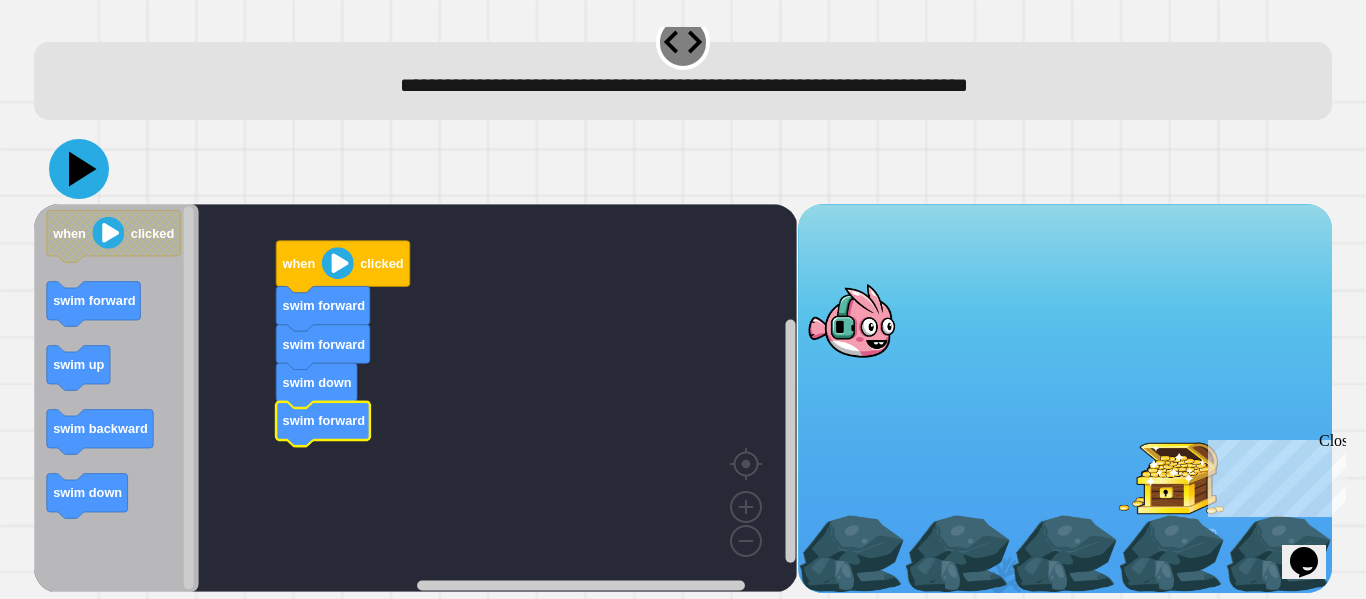 click 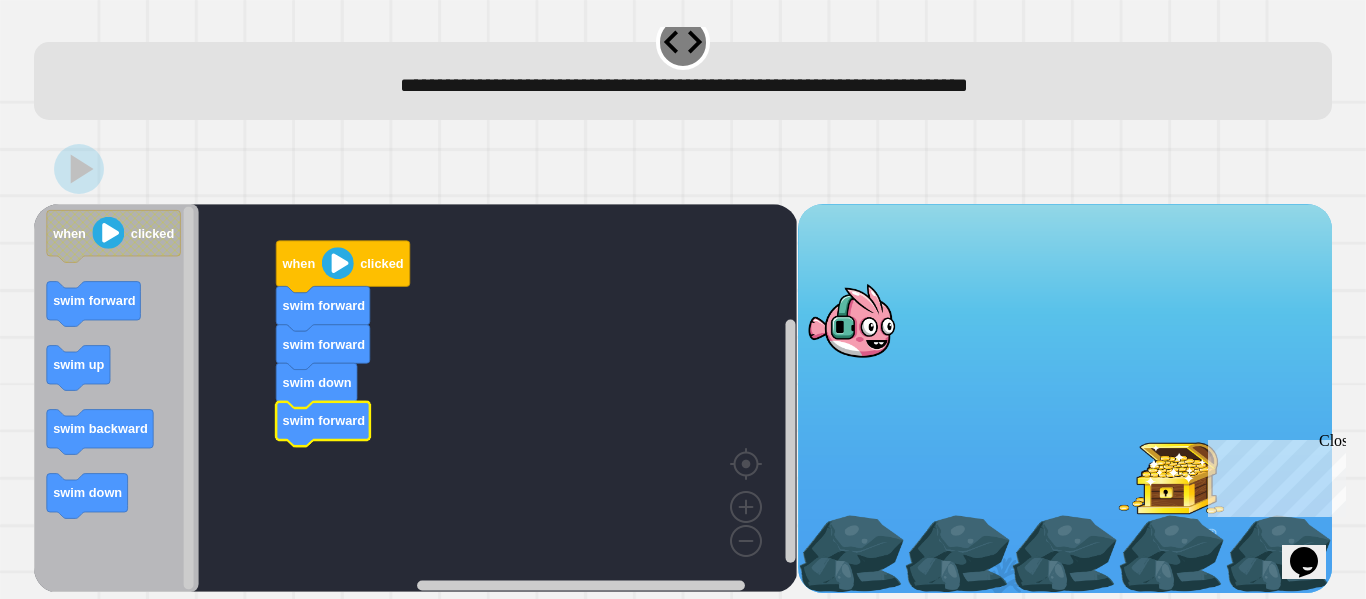click at bounding box center [851, 321] 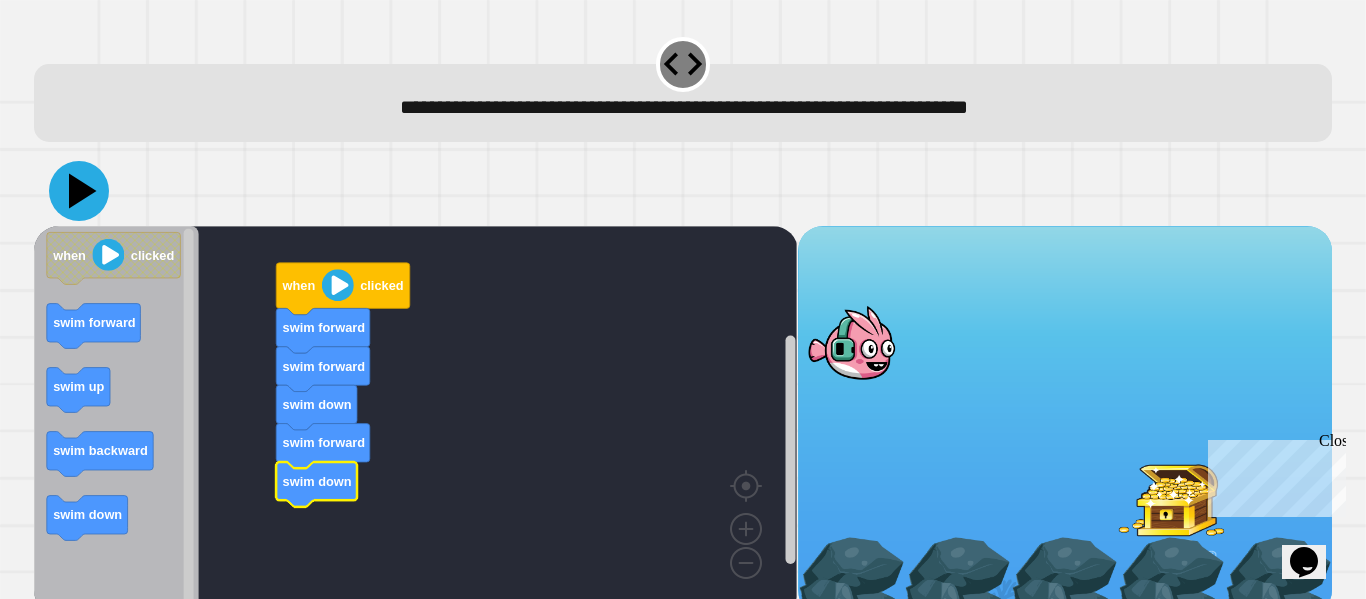 click 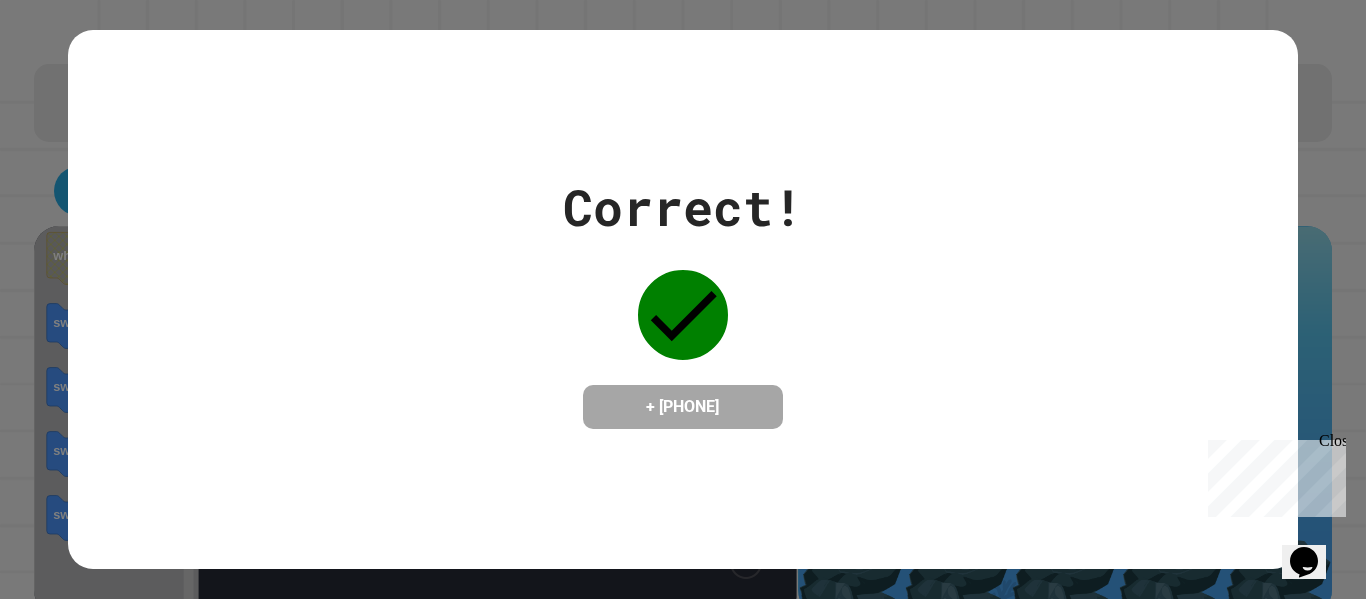 scroll, scrollTop: 24, scrollLeft: 0, axis: vertical 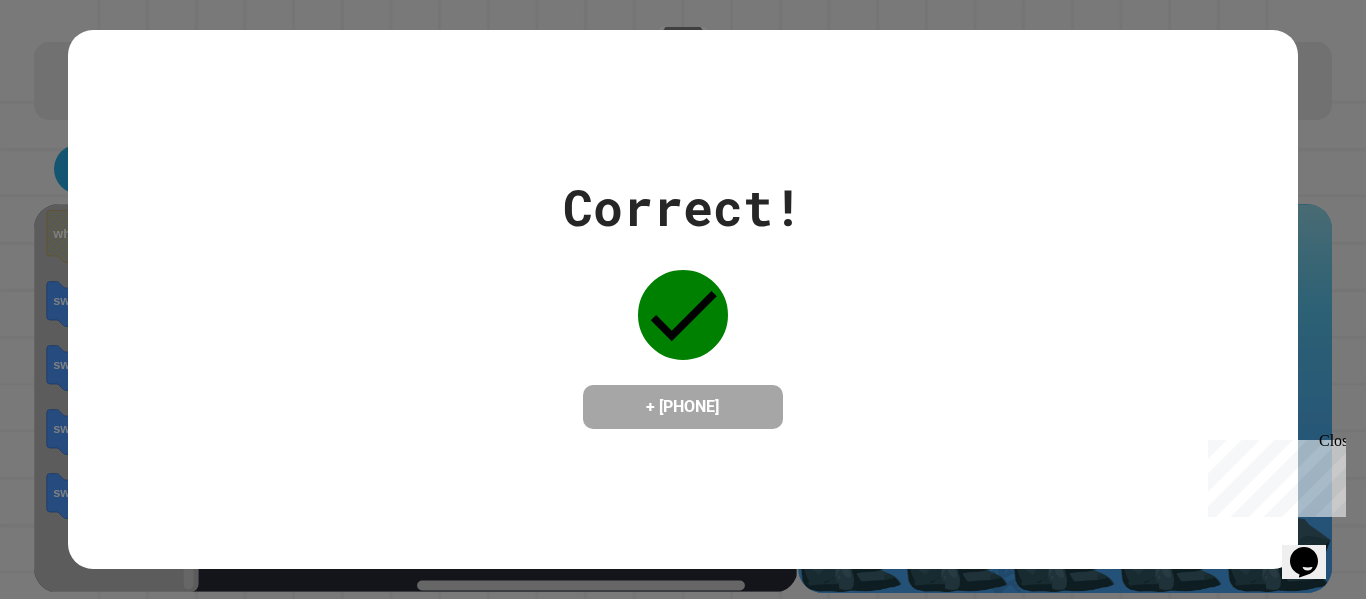 click on "+ 604" at bounding box center [683, 407] 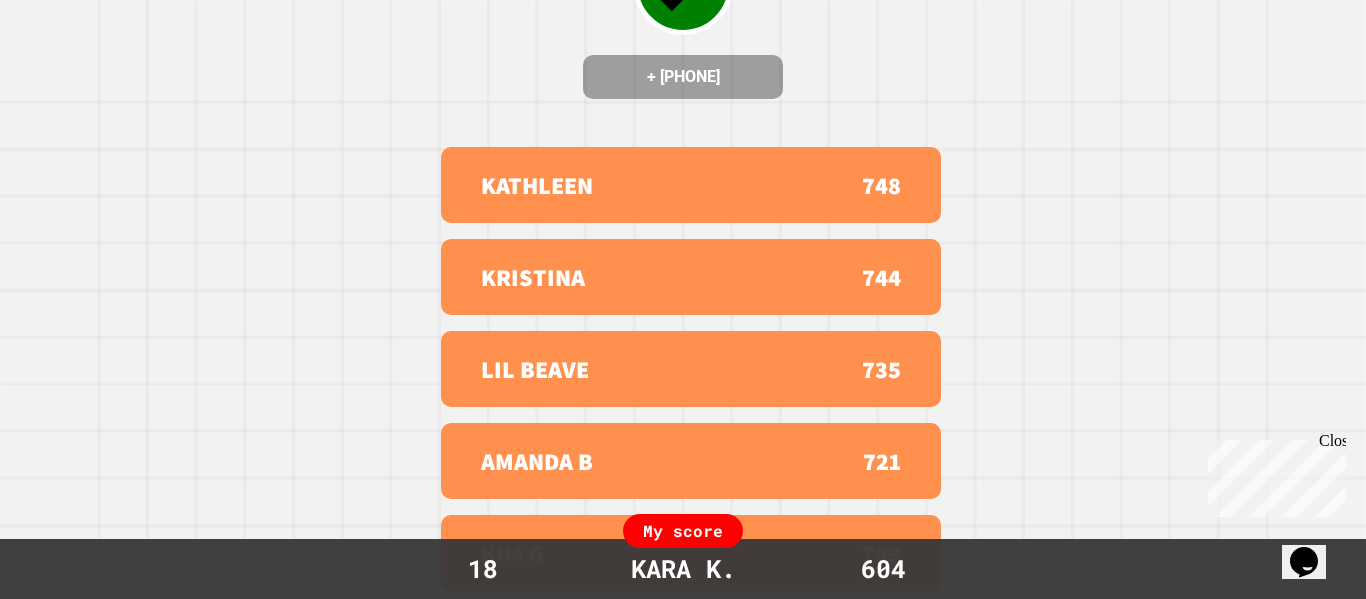 scroll, scrollTop: 0, scrollLeft: 0, axis: both 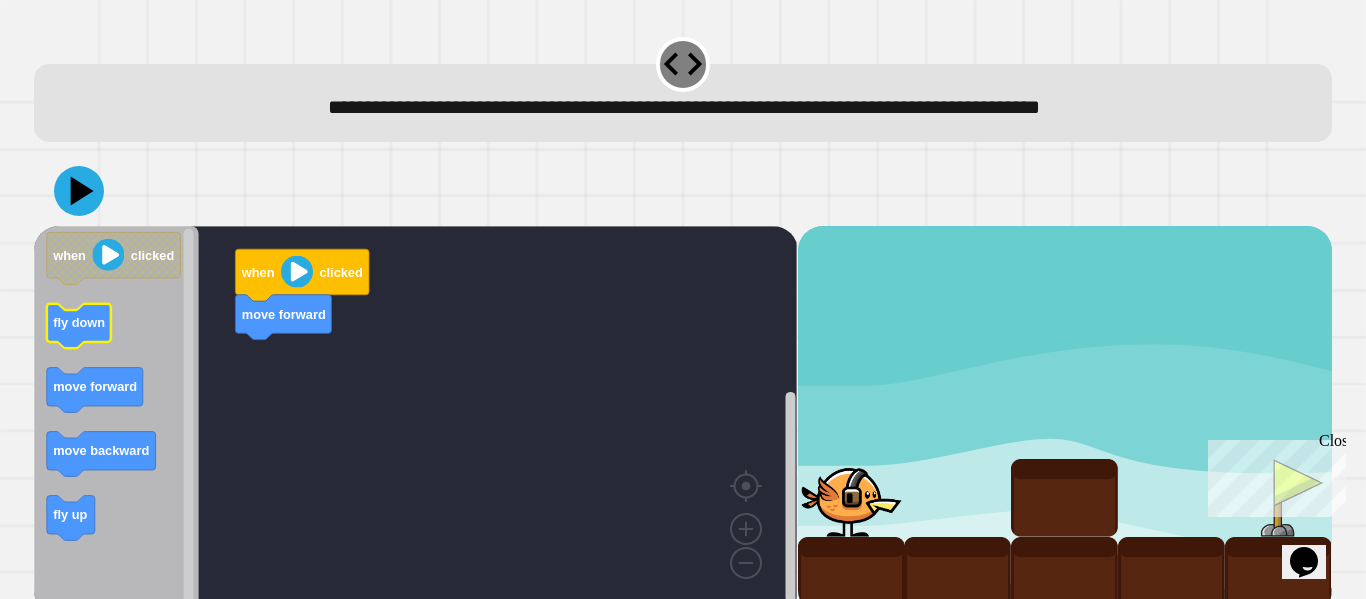 click on "fly down" 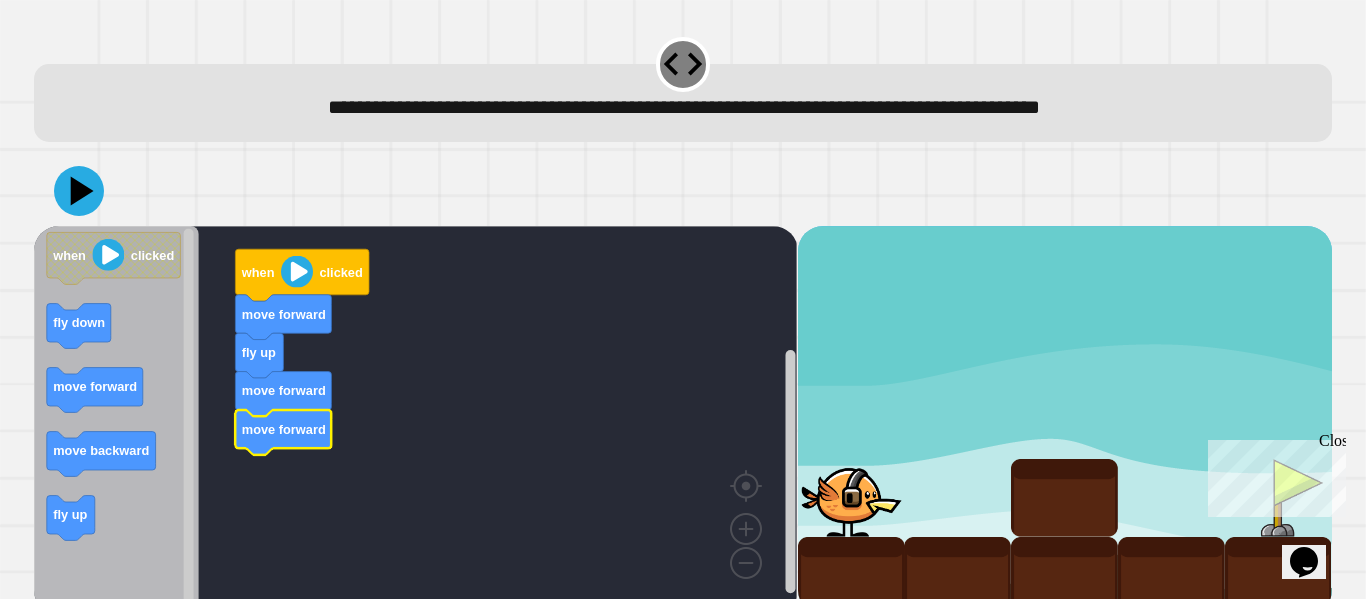 click on "Close" at bounding box center (1331, 444) 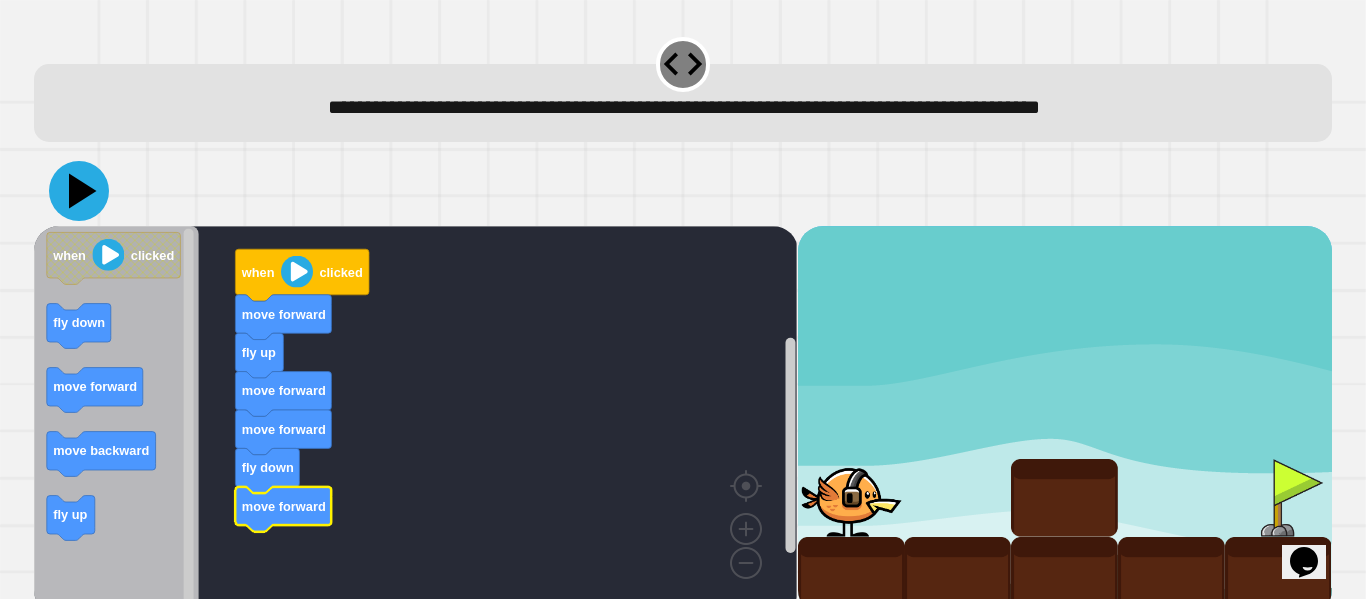 click 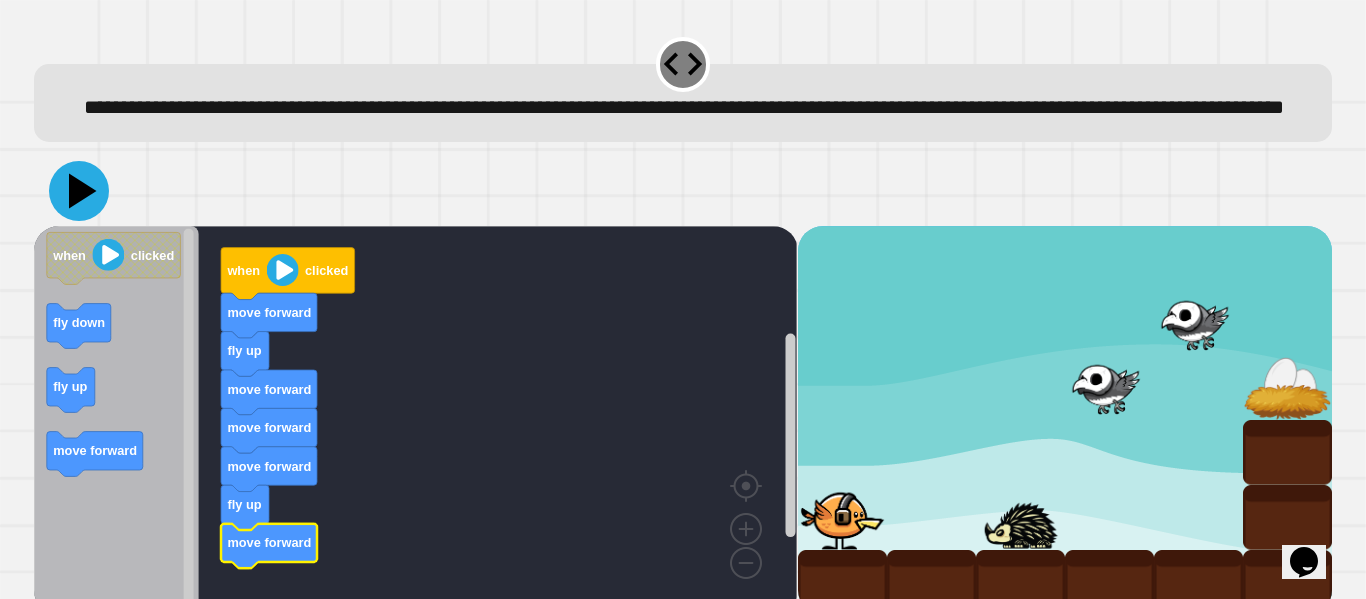 click 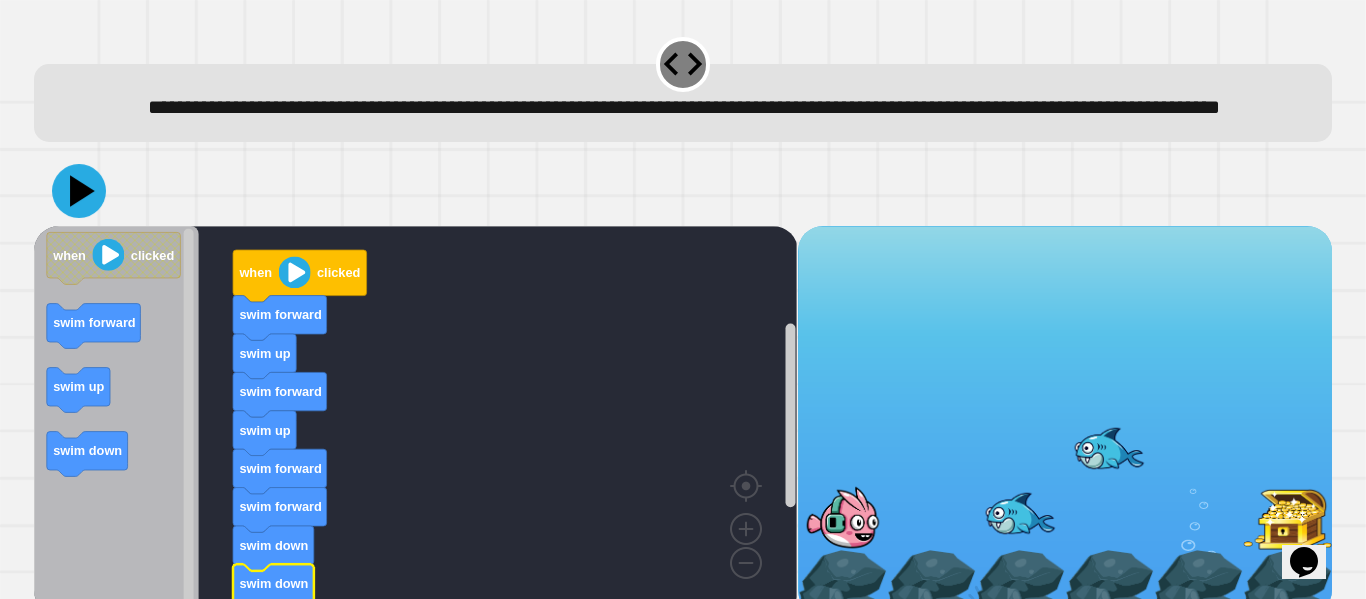 click 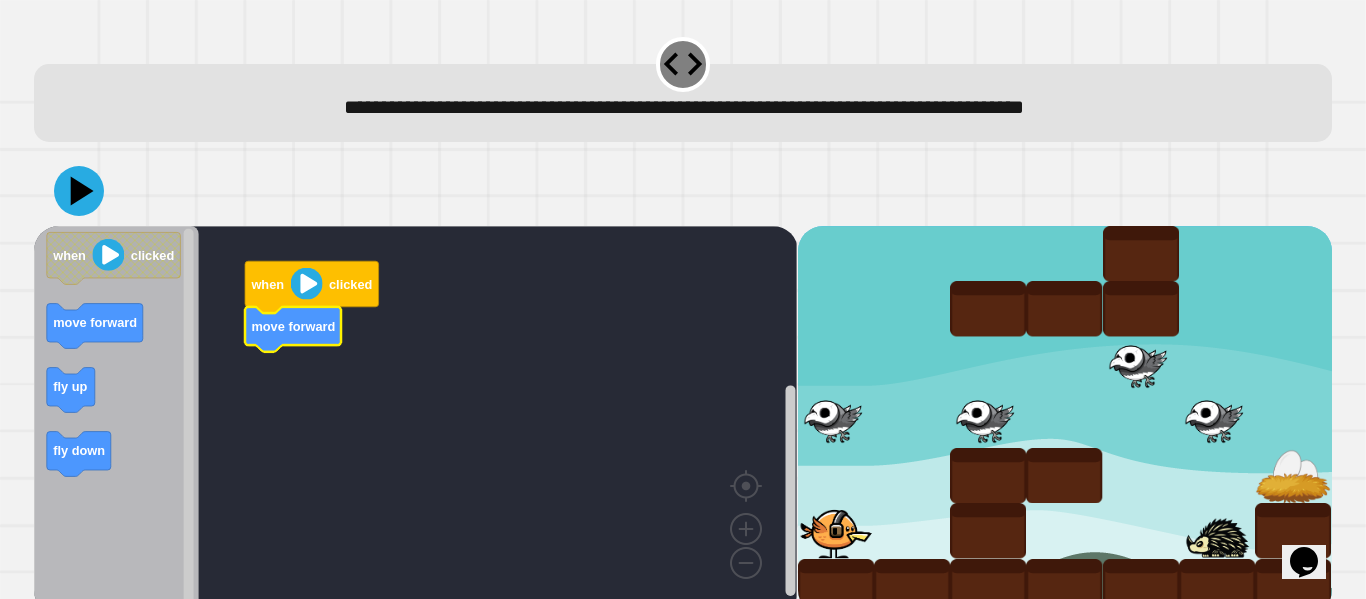 click 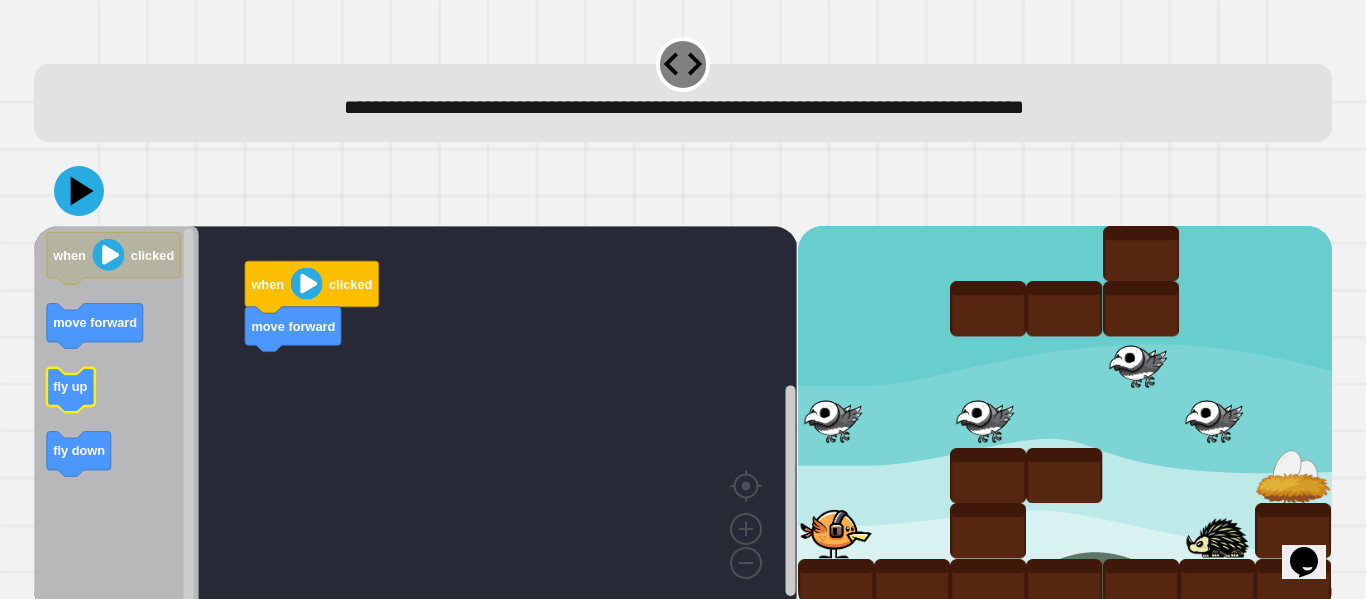 click 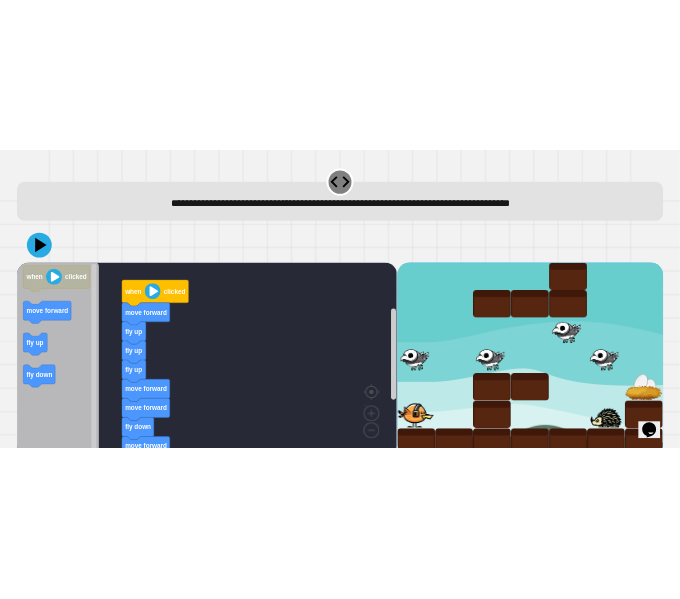scroll, scrollTop: 24, scrollLeft: 0, axis: vertical 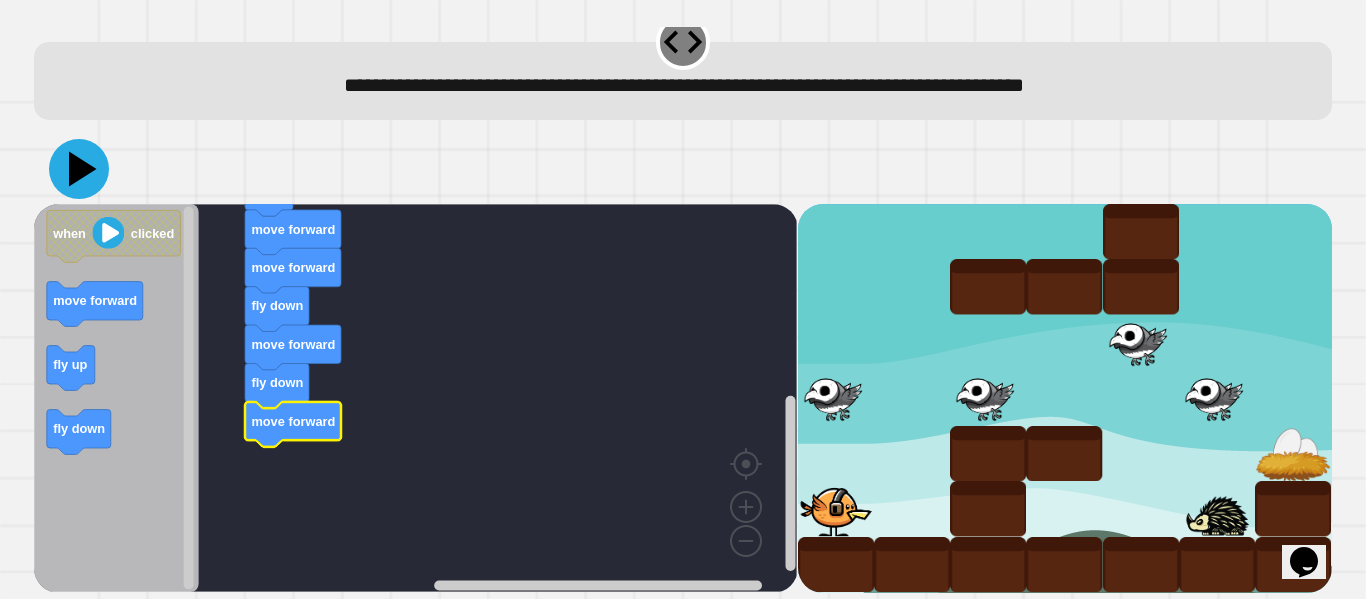 click 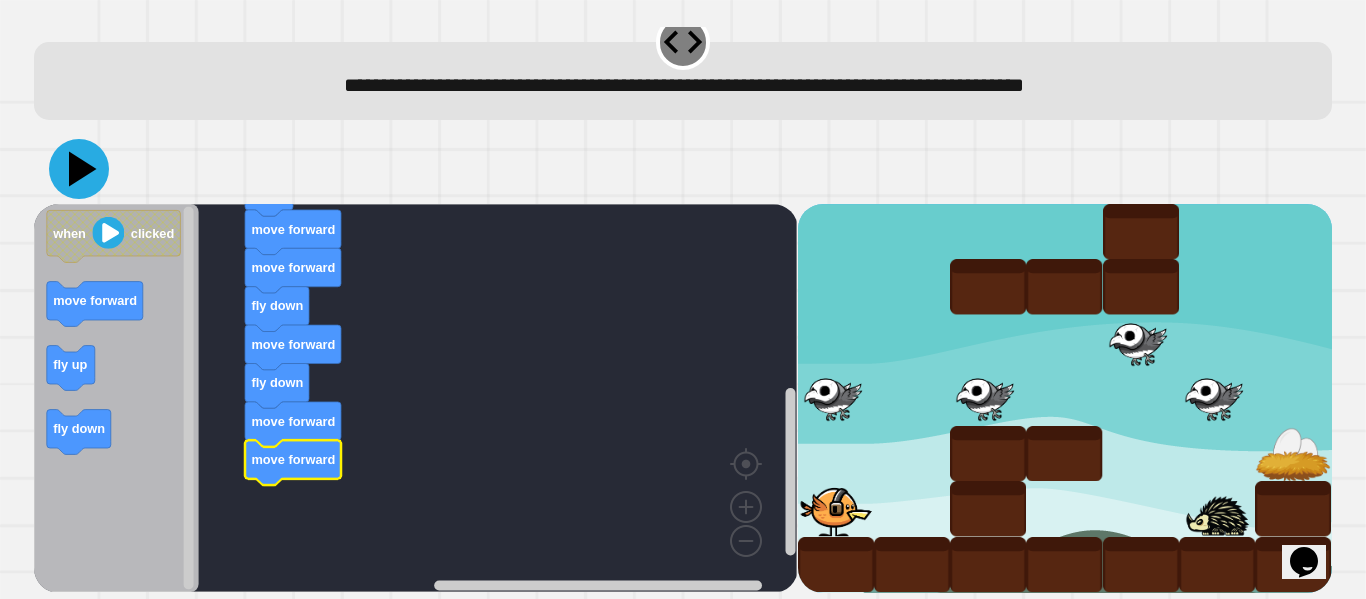 click 